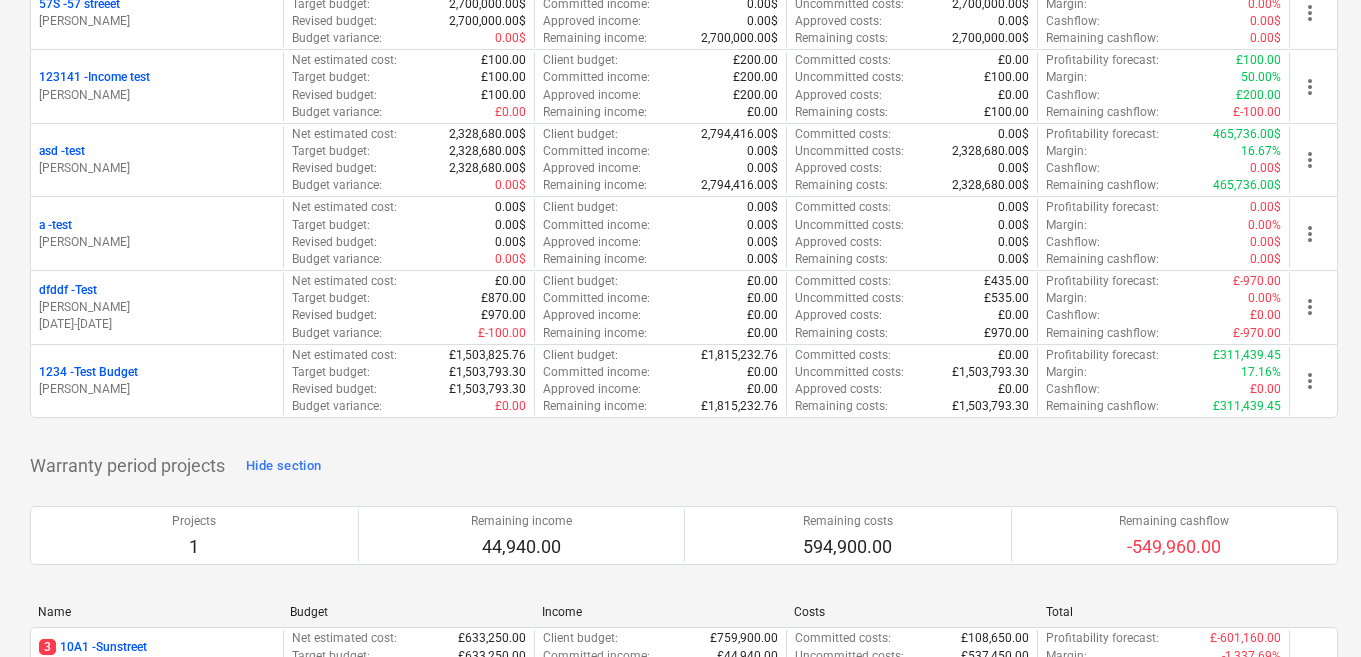 scroll, scrollTop: 1798, scrollLeft: 0, axis: vertical 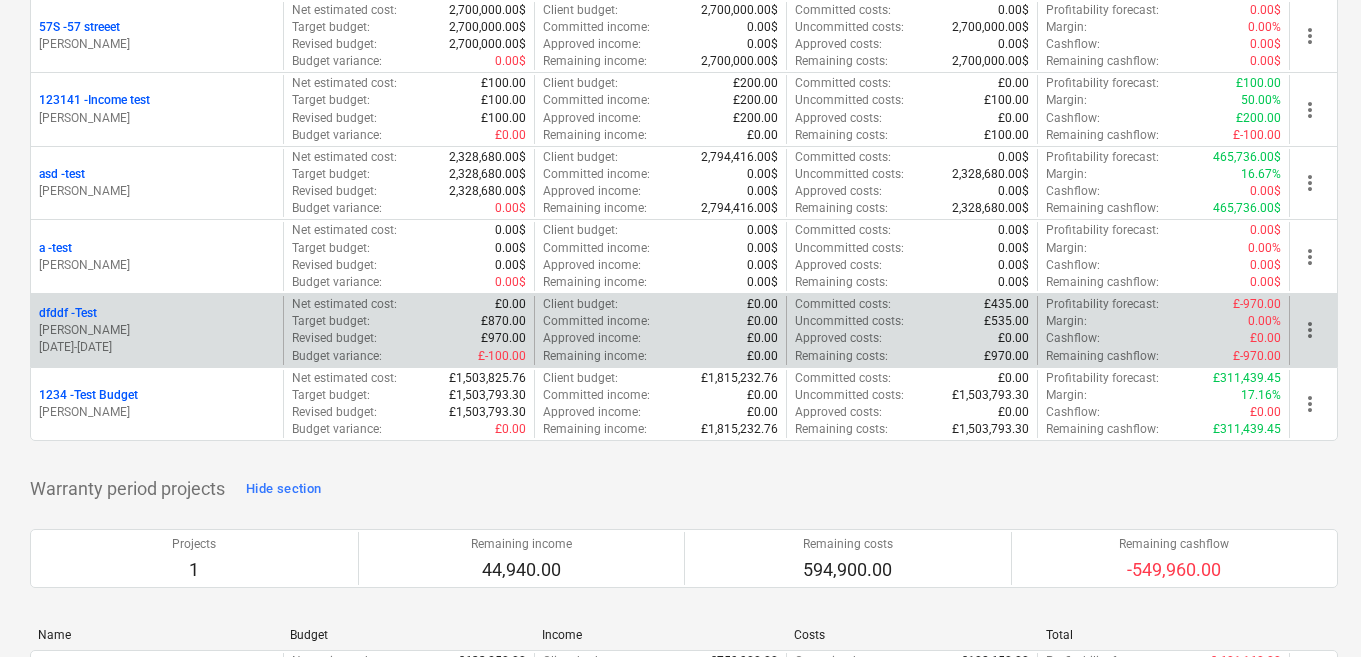 click on "[PERSON_NAME]" at bounding box center (157, 330) 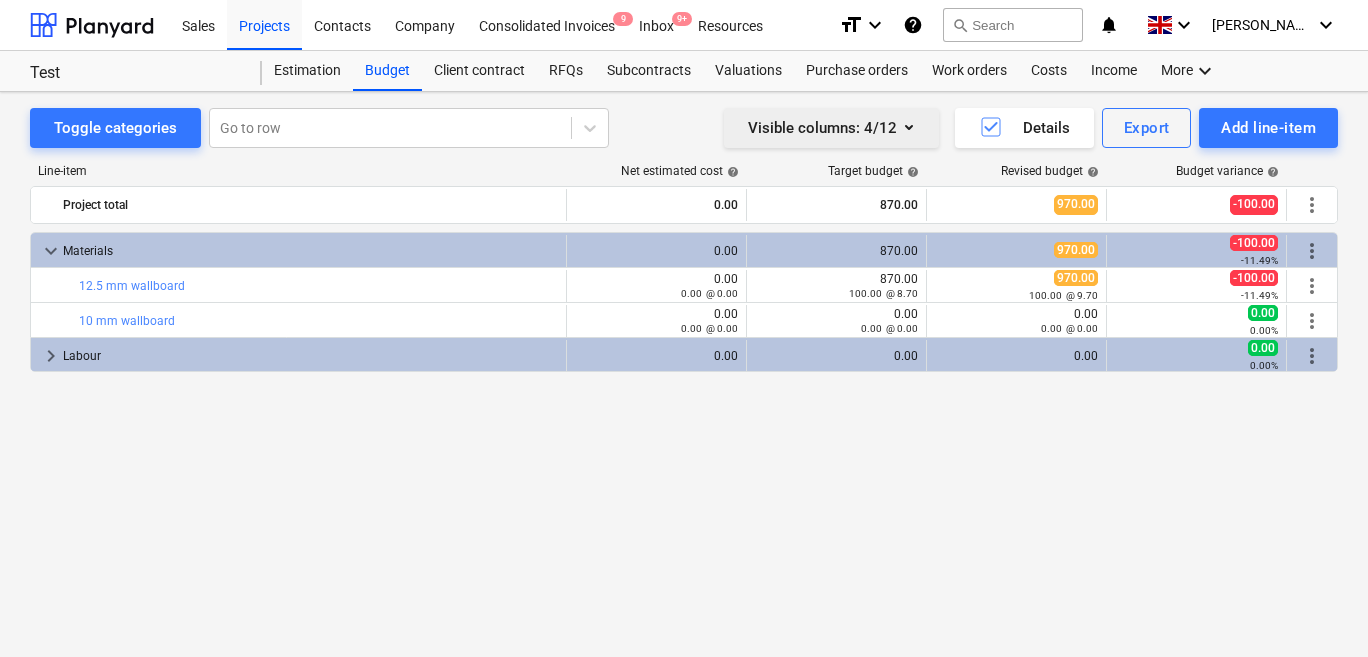 click on "Visible columns :   4/12" at bounding box center (831, 128) 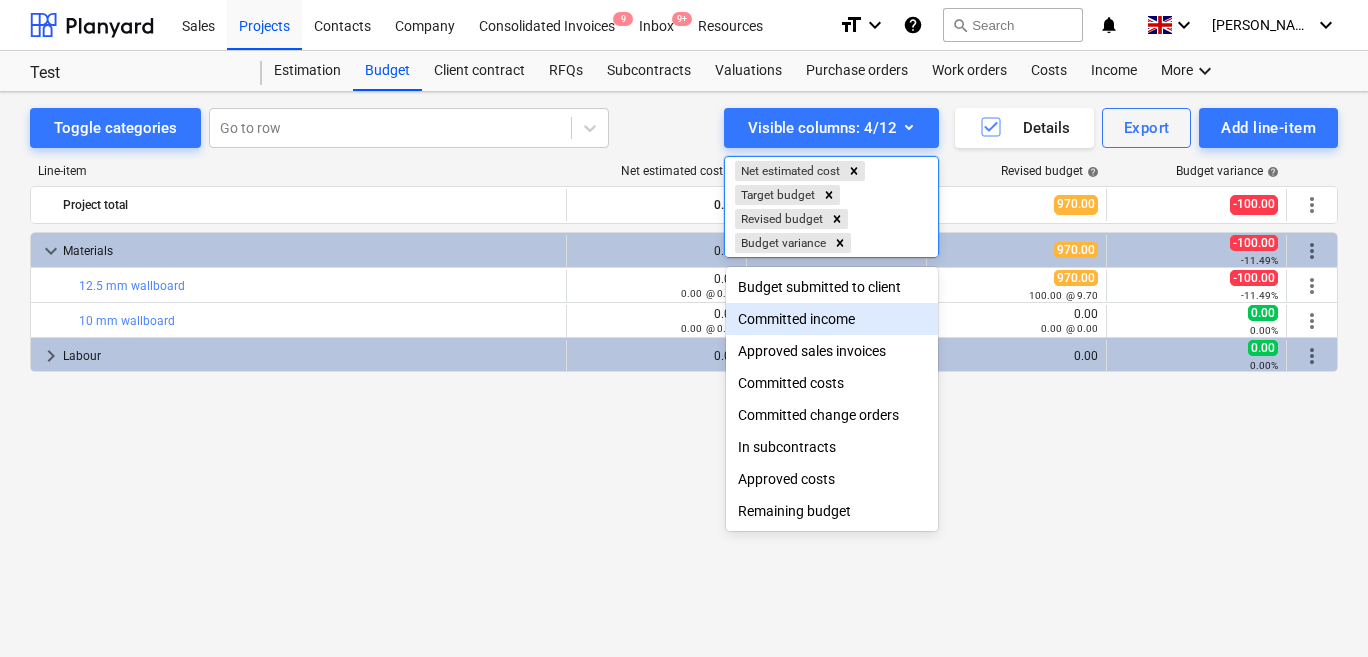 click on "Committed income" at bounding box center [832, 319] 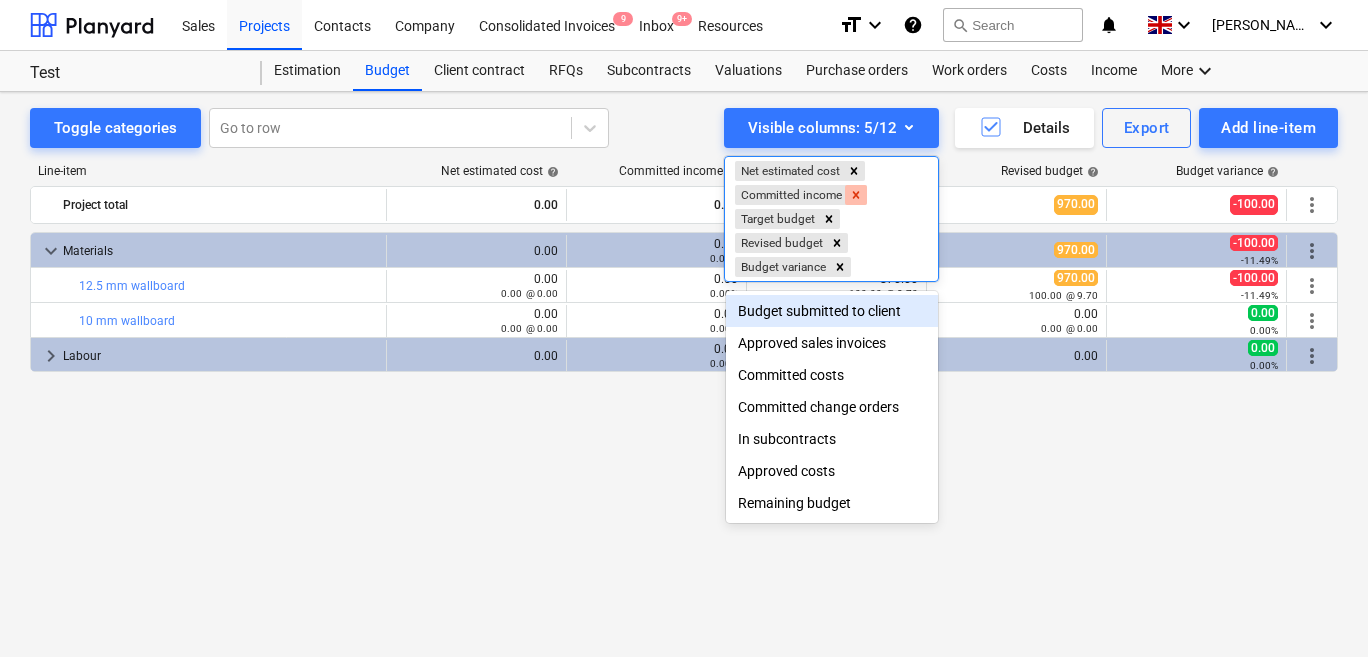 click 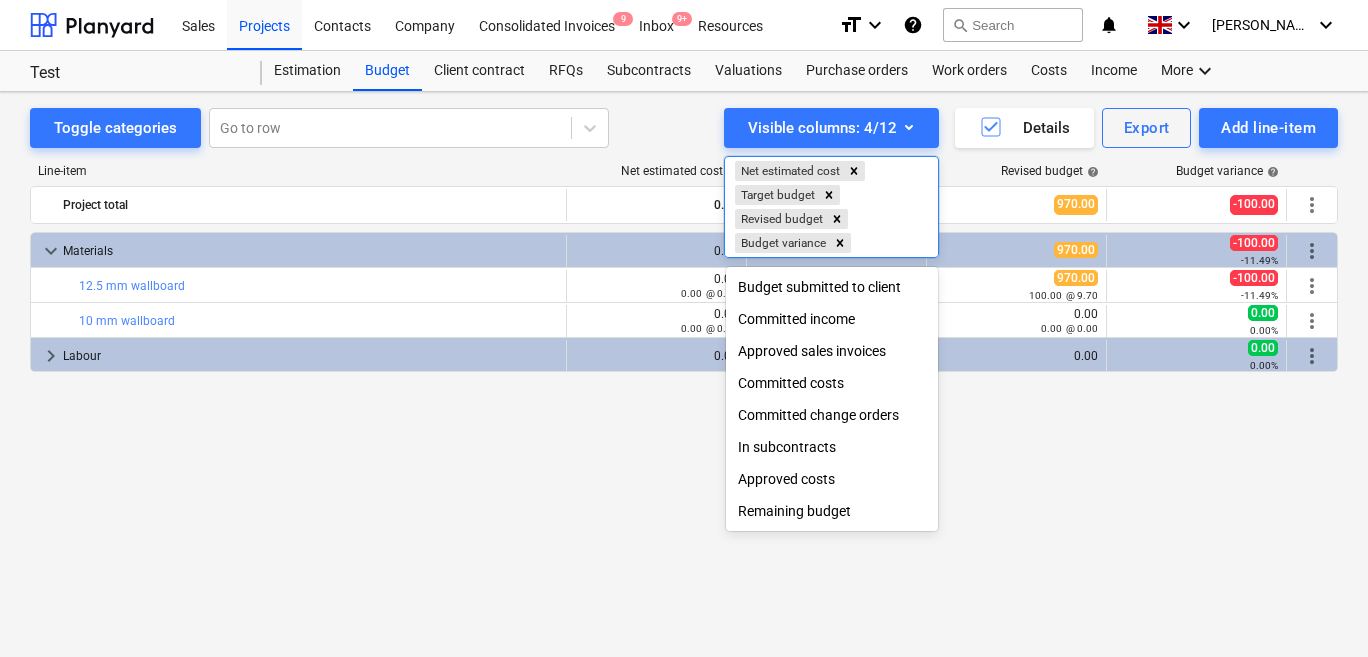 click on "Committed costs" at bounding box center [832, 383] 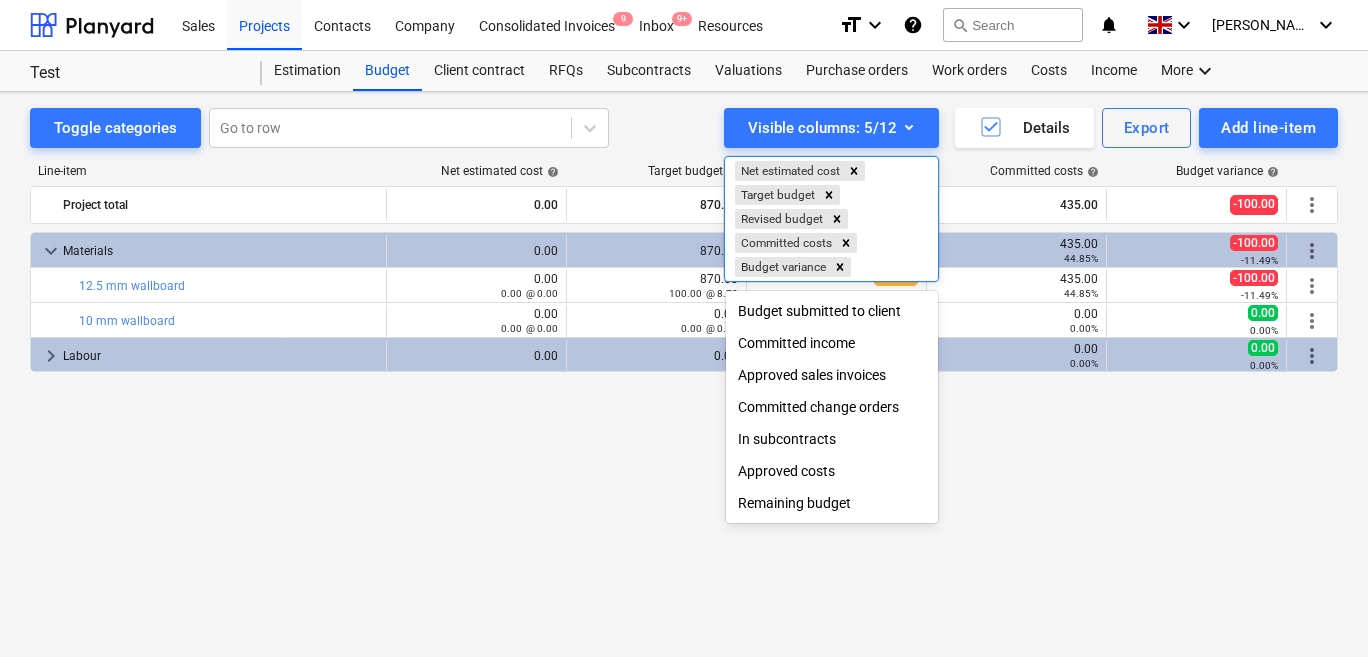 click at bounding box center (684, 328) 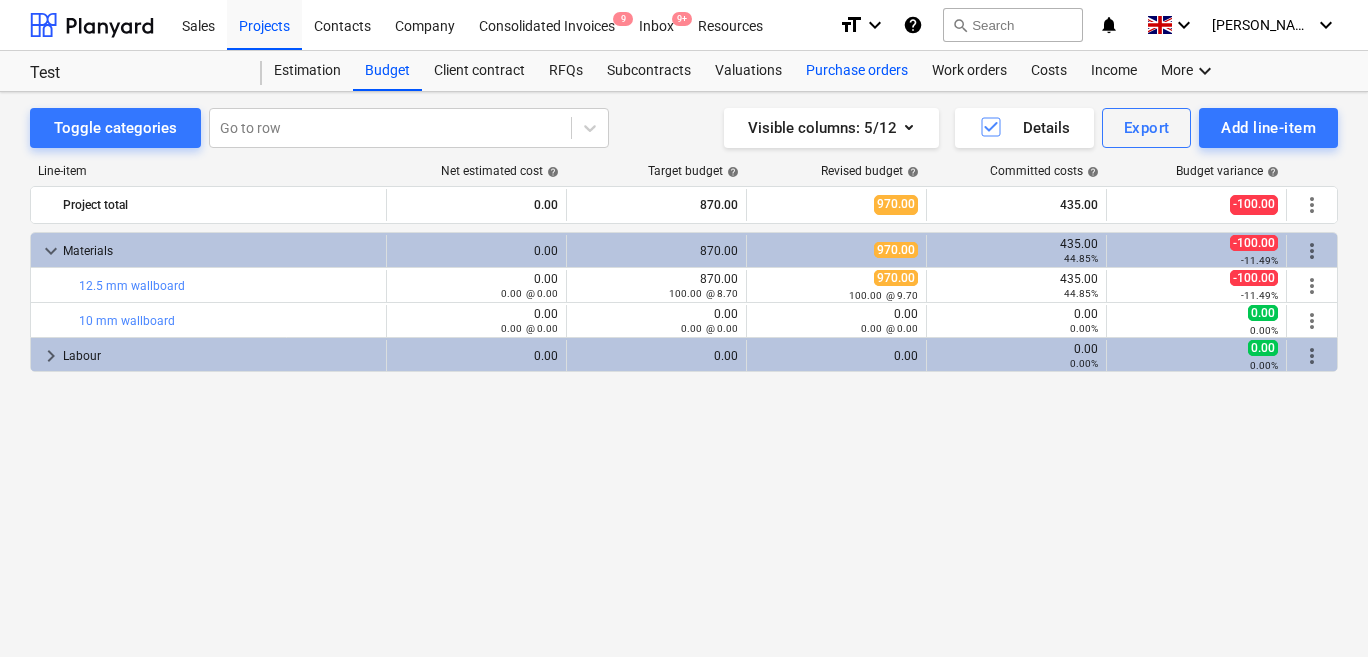 click on "Purchase orders" at bounding box center [857, 71] 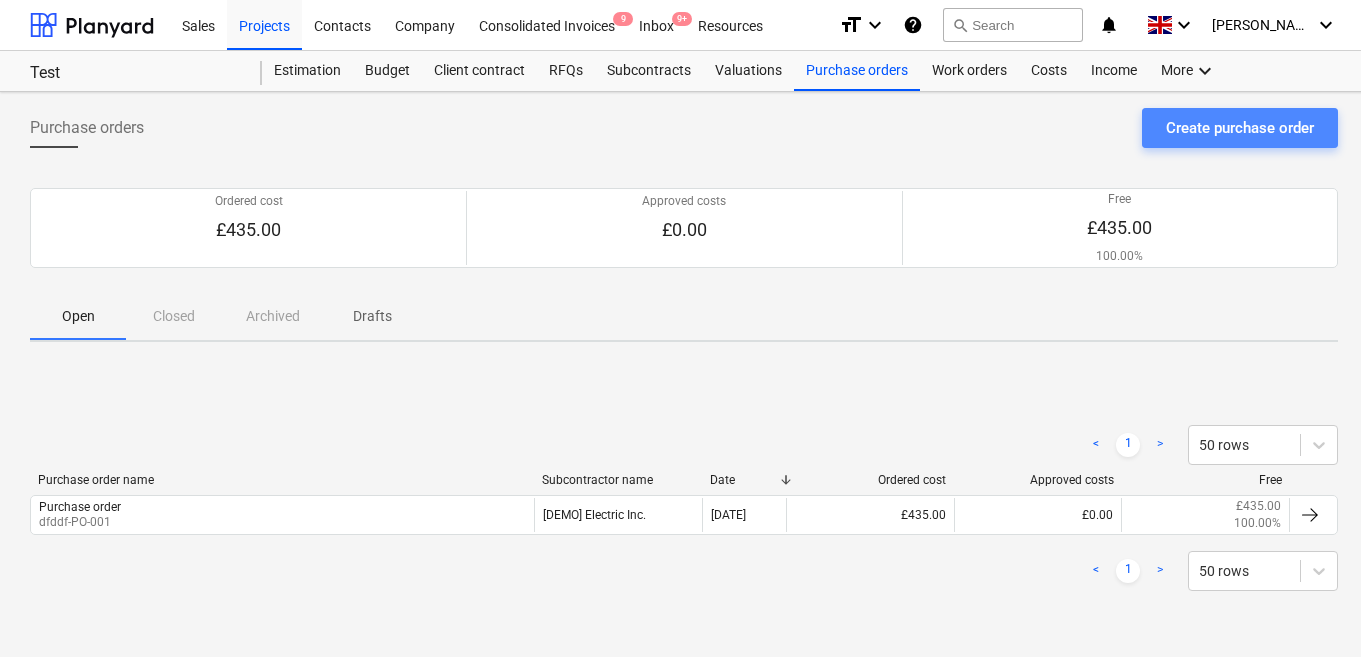 click on "Create purchase order" at bounding box center (1240, 128) 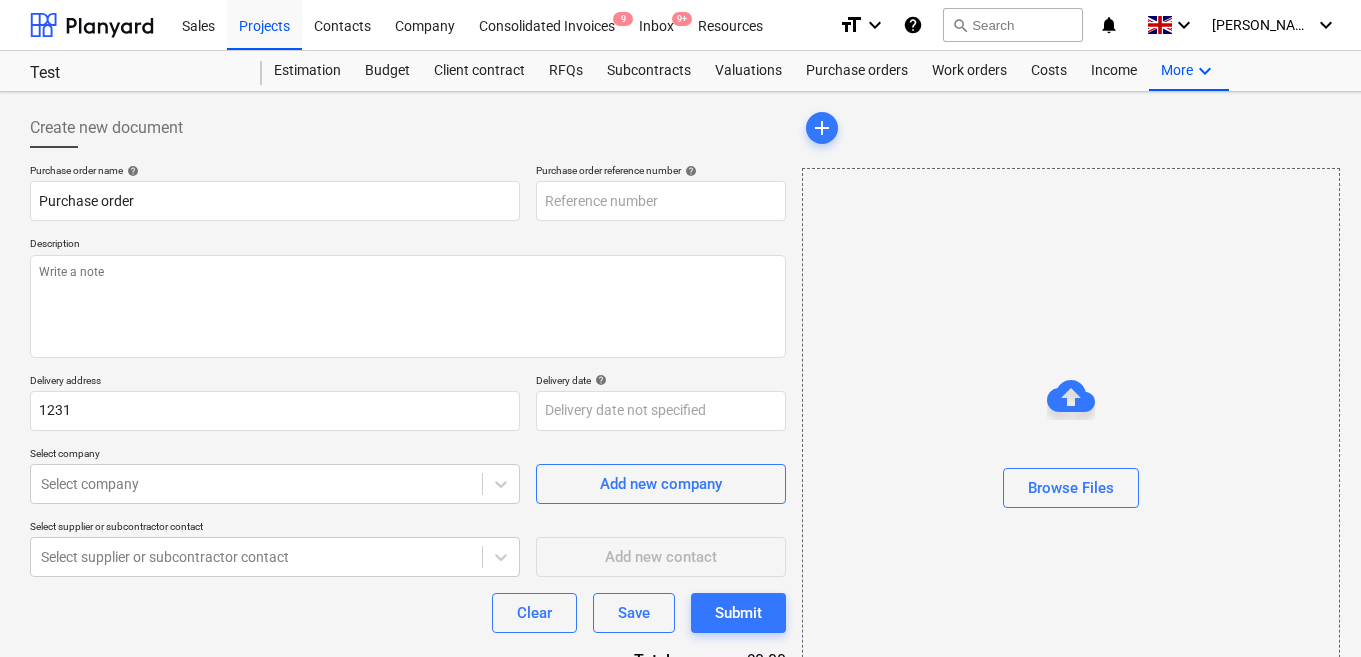 type on "x" 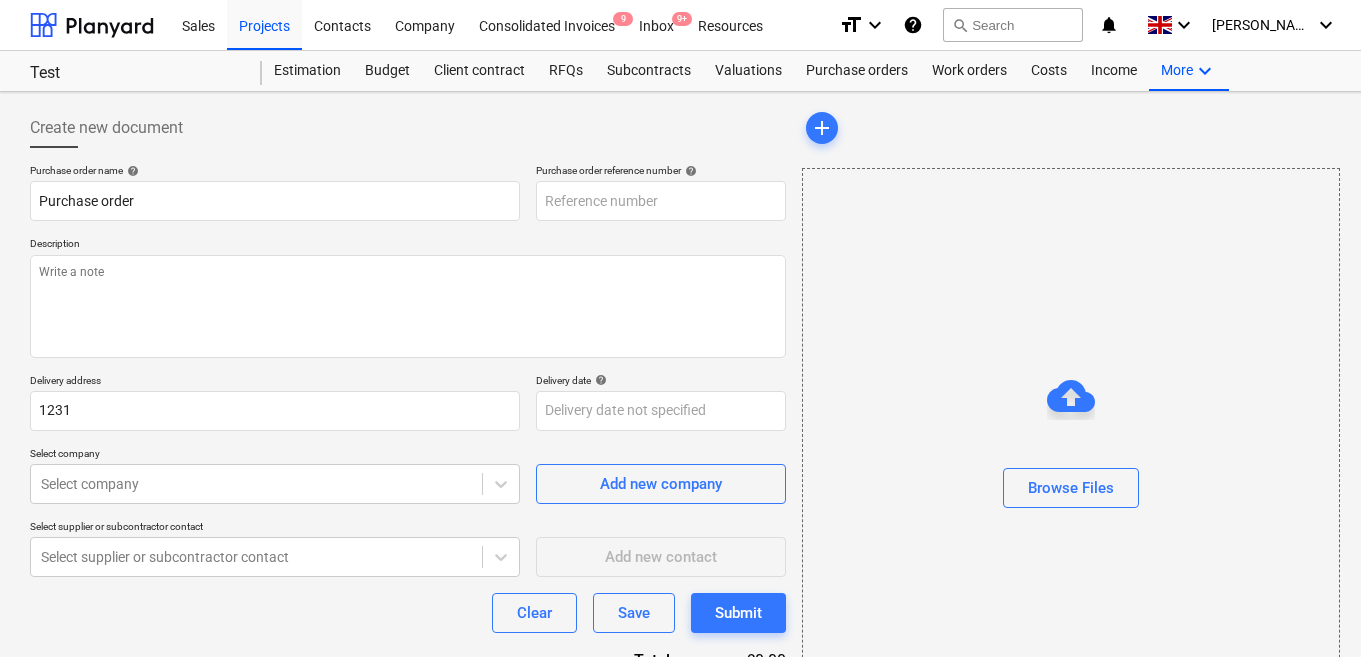 type on "dfddf-PO-002" 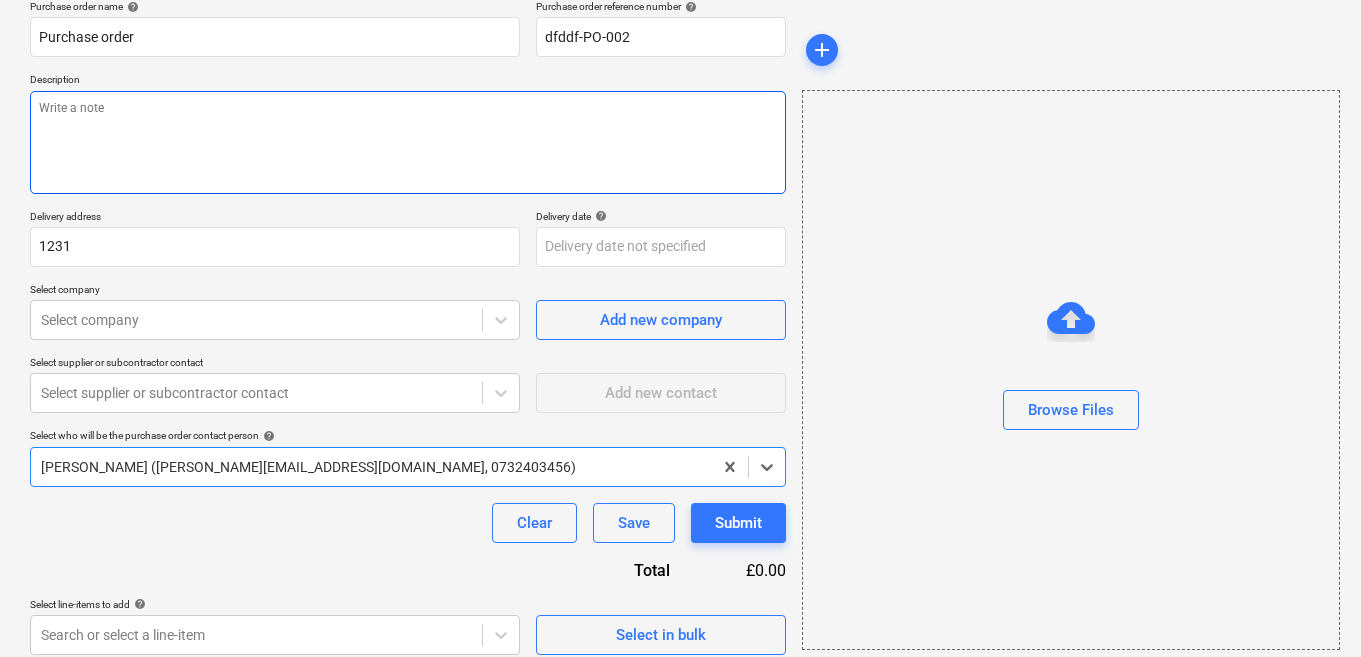 scroll, scrollTop: 178, scrollLeft: 0, axis: vertical 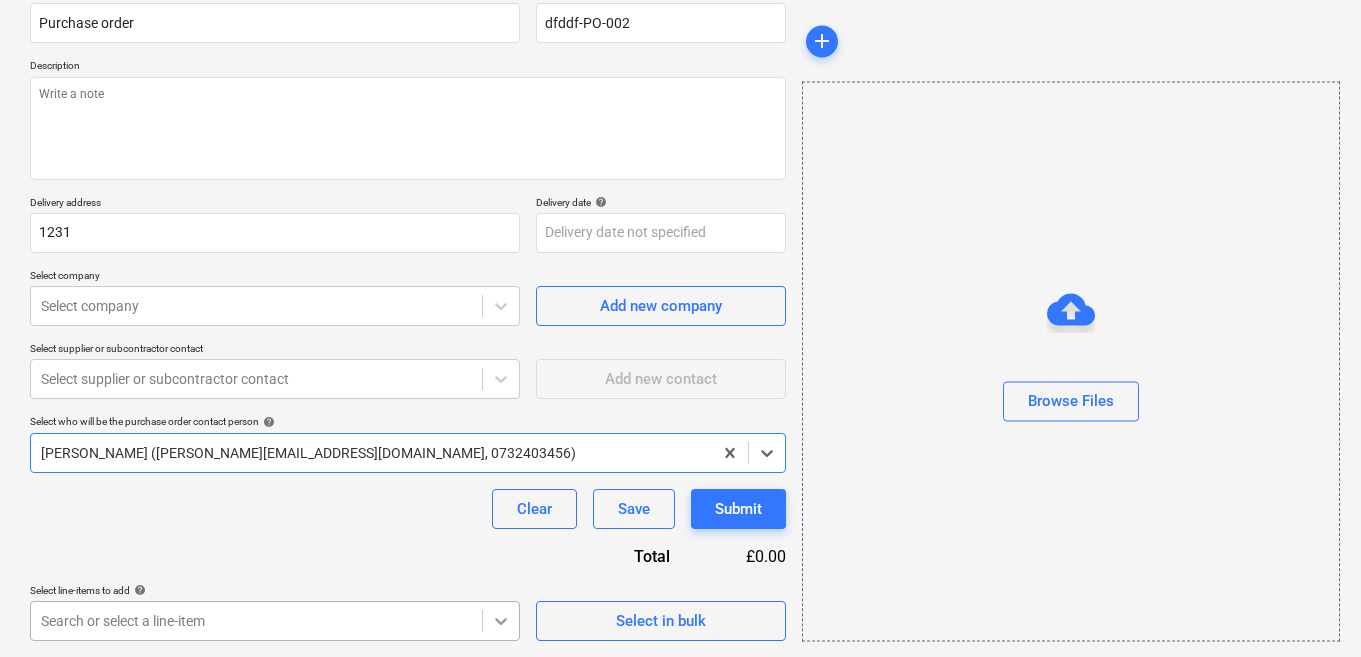 click on "Sales Projects Contacts Company Consolidated Invoices 9 Inbox 9+ Resources format_size keyboard_arrow_down help search Search notifications 0 keyboard_arrow_down [PERSON_NAME] keyboard_arrow_down Test Estimation Budget Client contract RFQs Subcontracts Valuations Purchase orders Work orders Costs Income More keyboard_arrow_down Create new document Purchase order name help Purchase order Purchase order reference number help dfddf-PO-002 Description Delivery address 1231 Delivery date help Press the down arrow key to interact with the calendar and
select a date. Press the question mark key to get the keyboard shortcuts for changing dates. Select company Select company Add new company Select supplier or subcontractor contact Select supplier or subcontractor contact Add new contact Select who will be the purchase order contact person help option [PERSON_NAME] ([PERSON_NAME][EMAIL_ADDRESS][DOMAIN_NAME], 0732403456), selected.   Select is focused ,type to refine list, press Down to open the menu,  Clear Save Submit Total £0.00 help add" at bounding box center (680, 150) 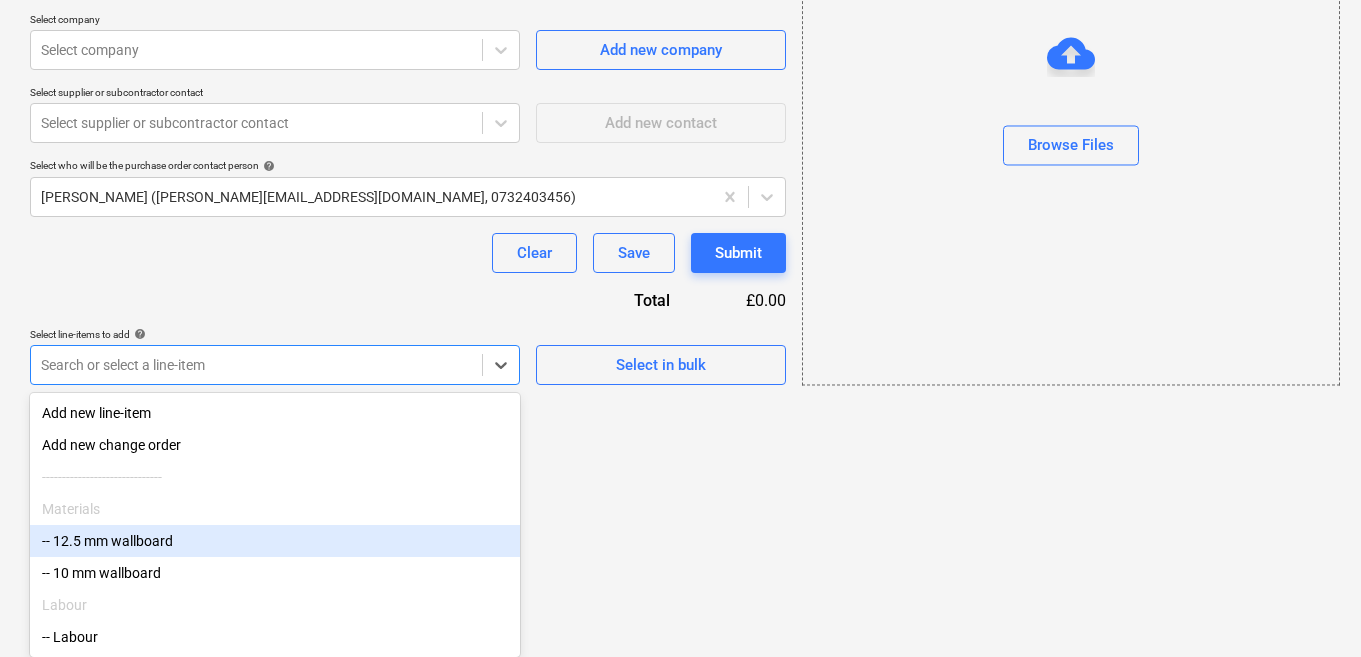 click on "--   12.5 mm wallboard" at bounding box center [275, 541] 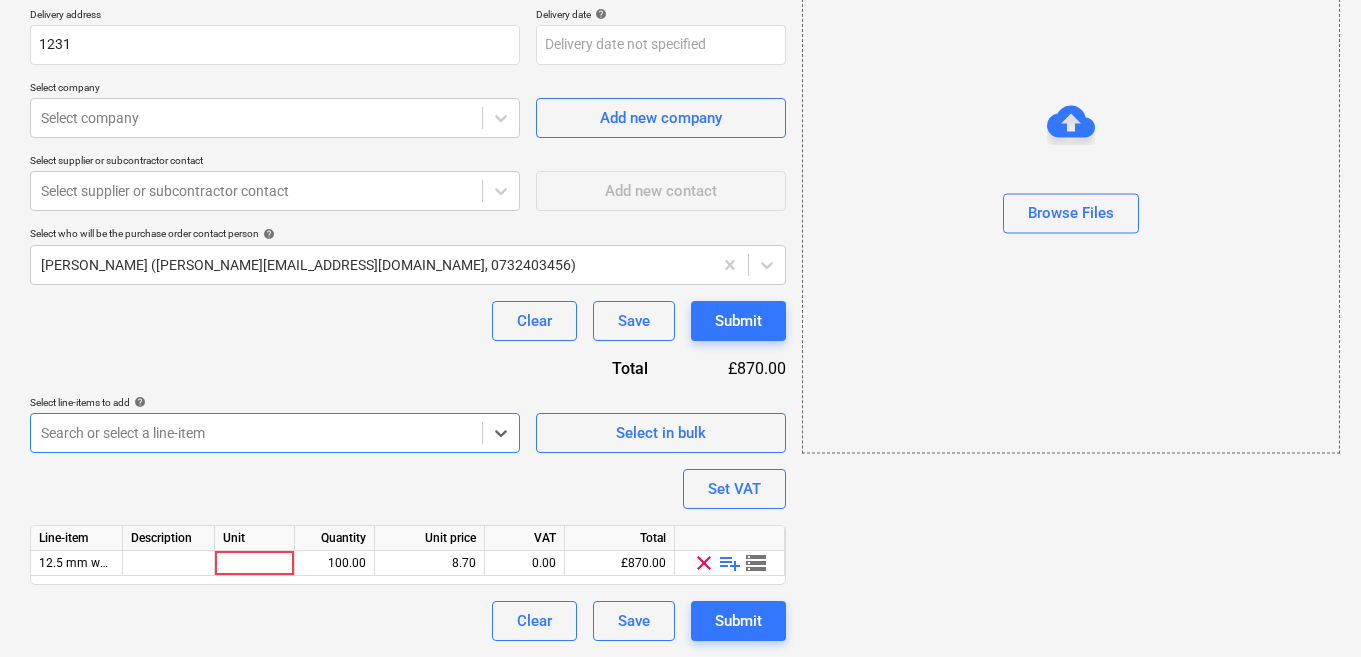 scroll, scrollTop: 366, scrollLeft: 0, axis: vertical 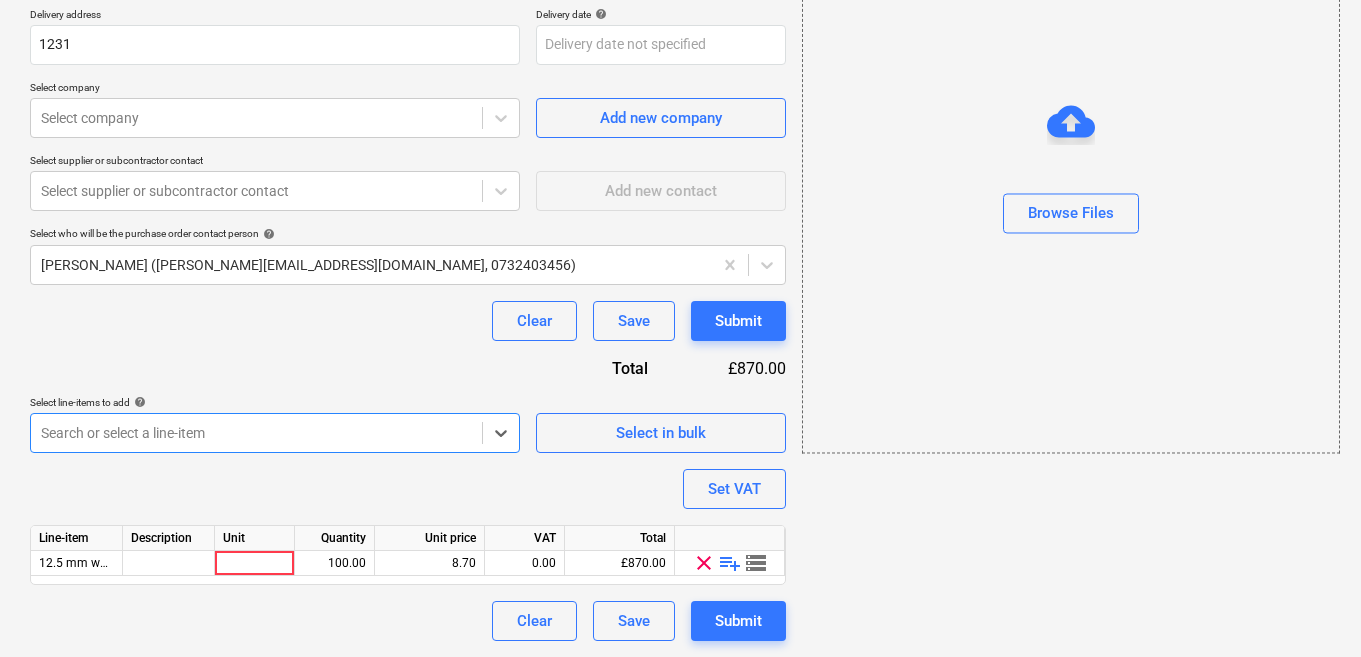 type on "x" 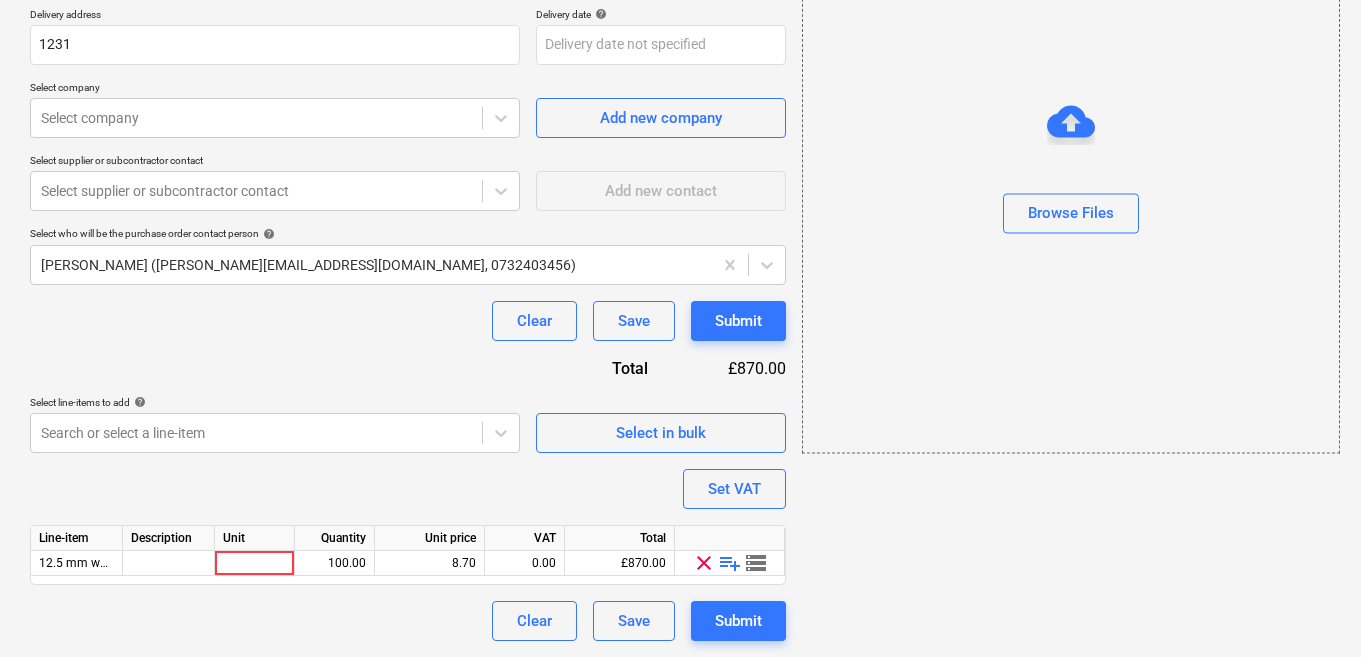 click on "Unit" at bounding box center (255, 538) 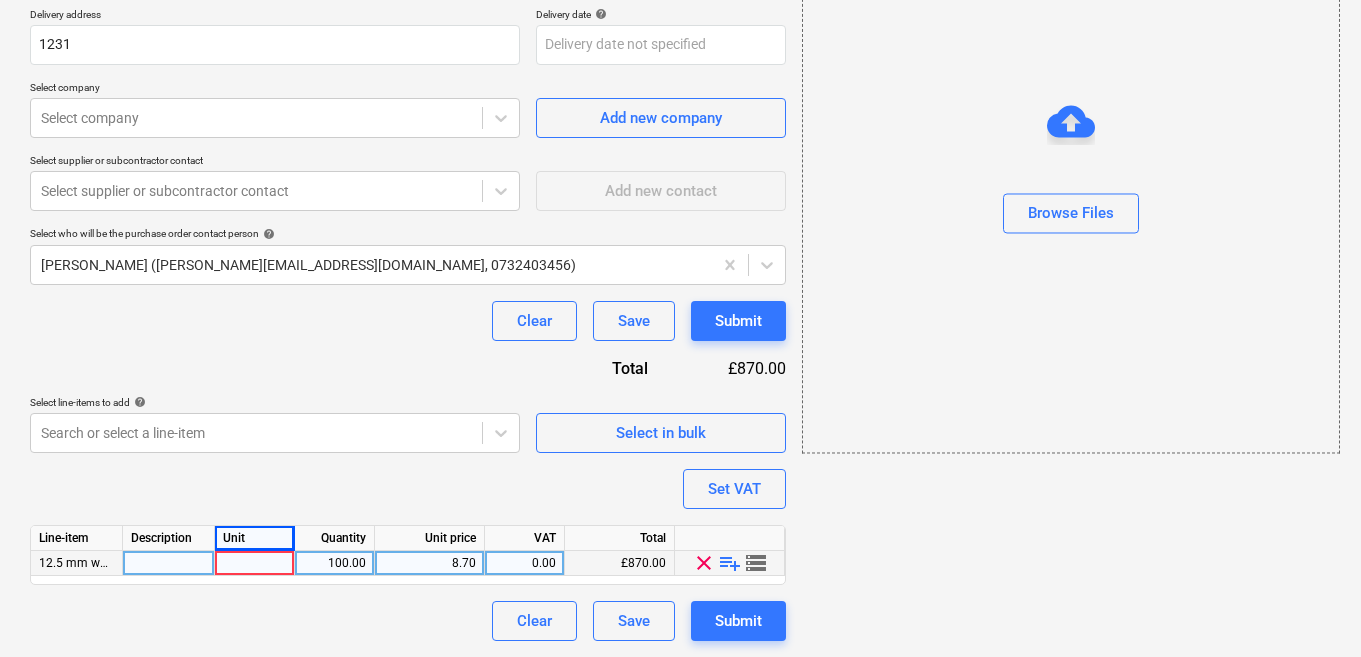 click at bounding box center (255, 563) 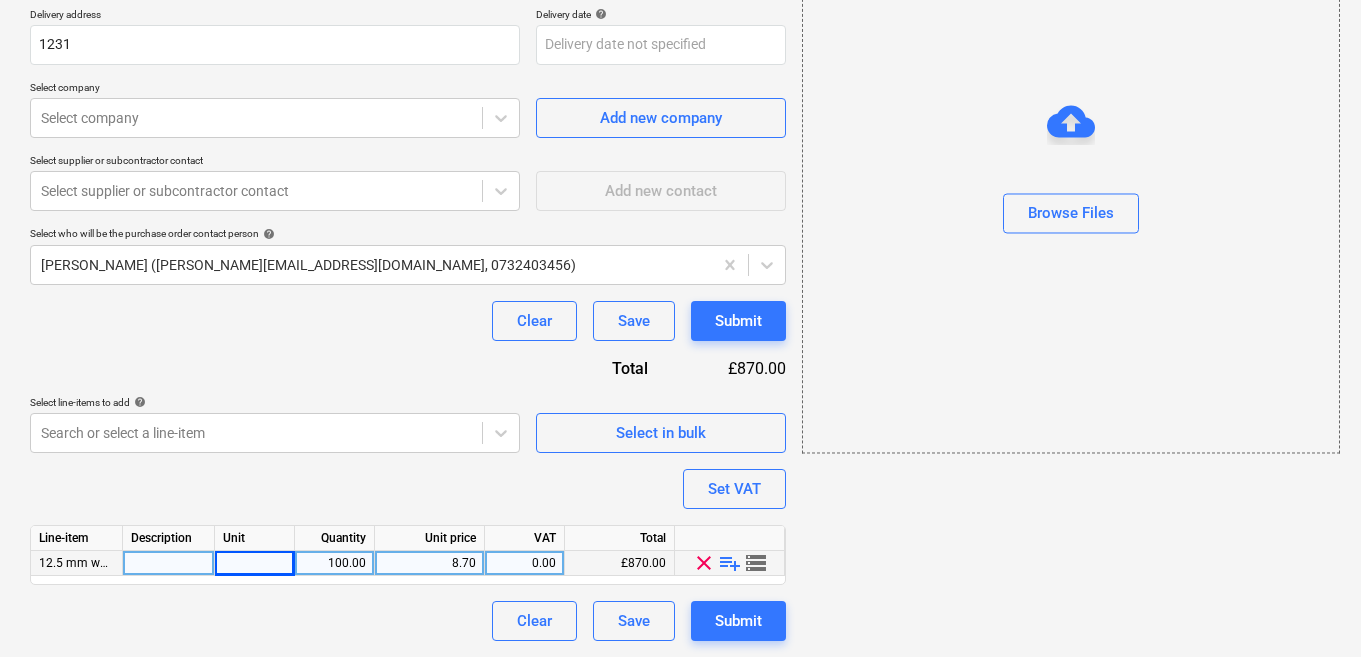 click at bounding box center (169, 563) 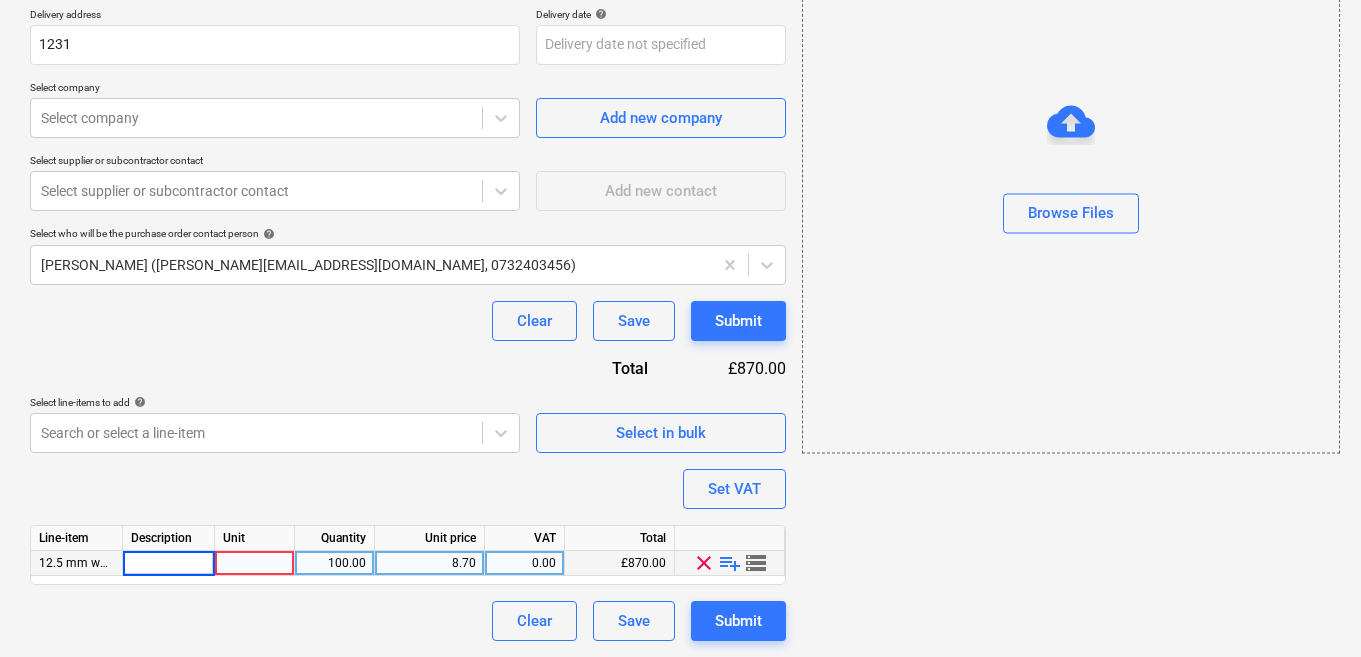 click at bounding box center [255, 563] 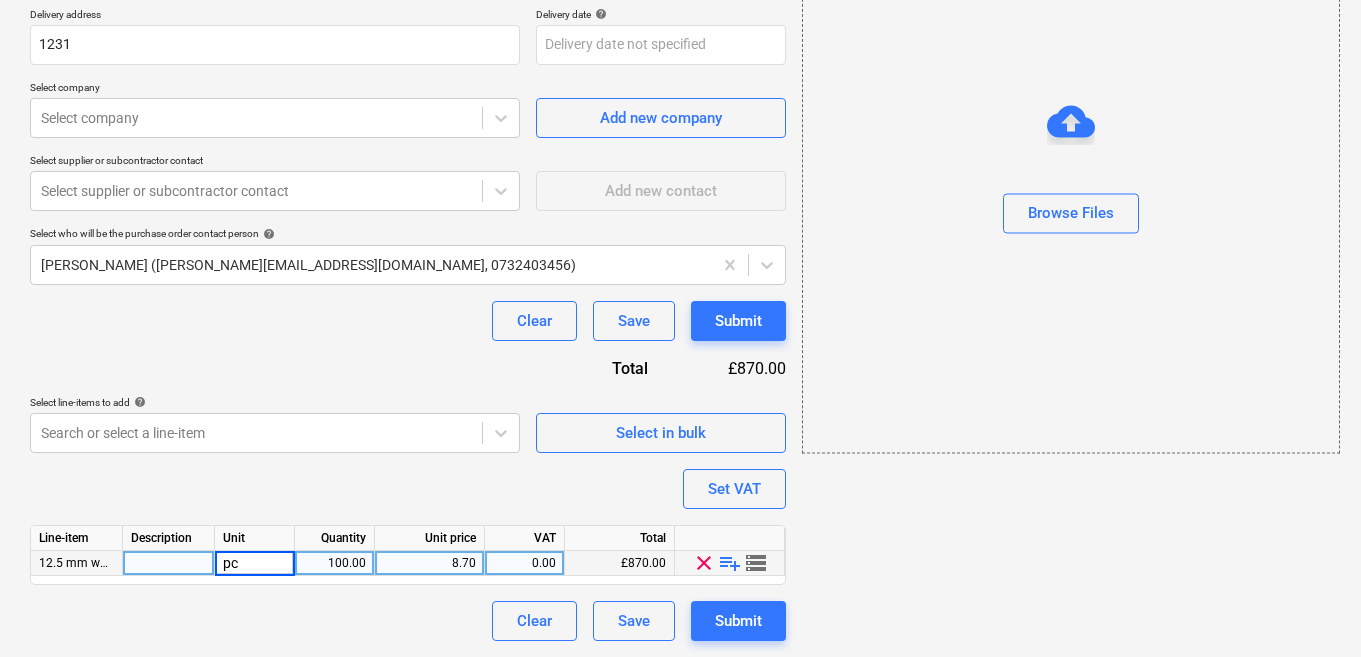 type on "pcs" 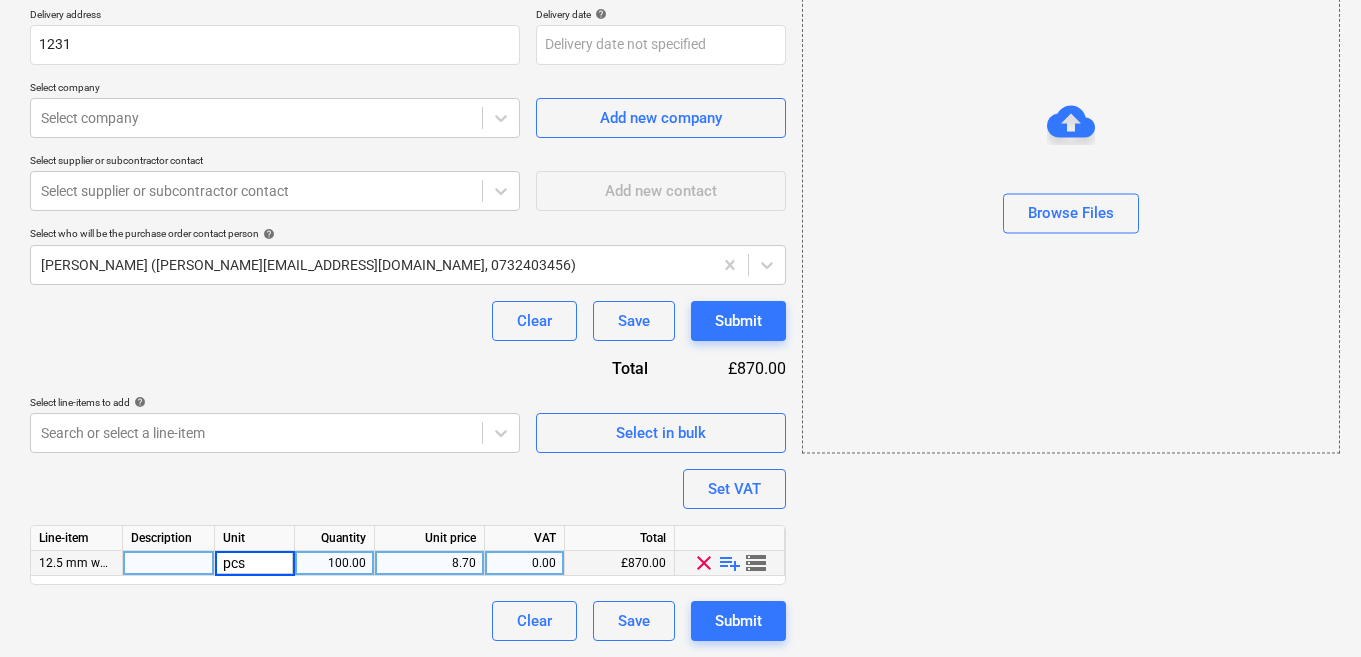type on "x" 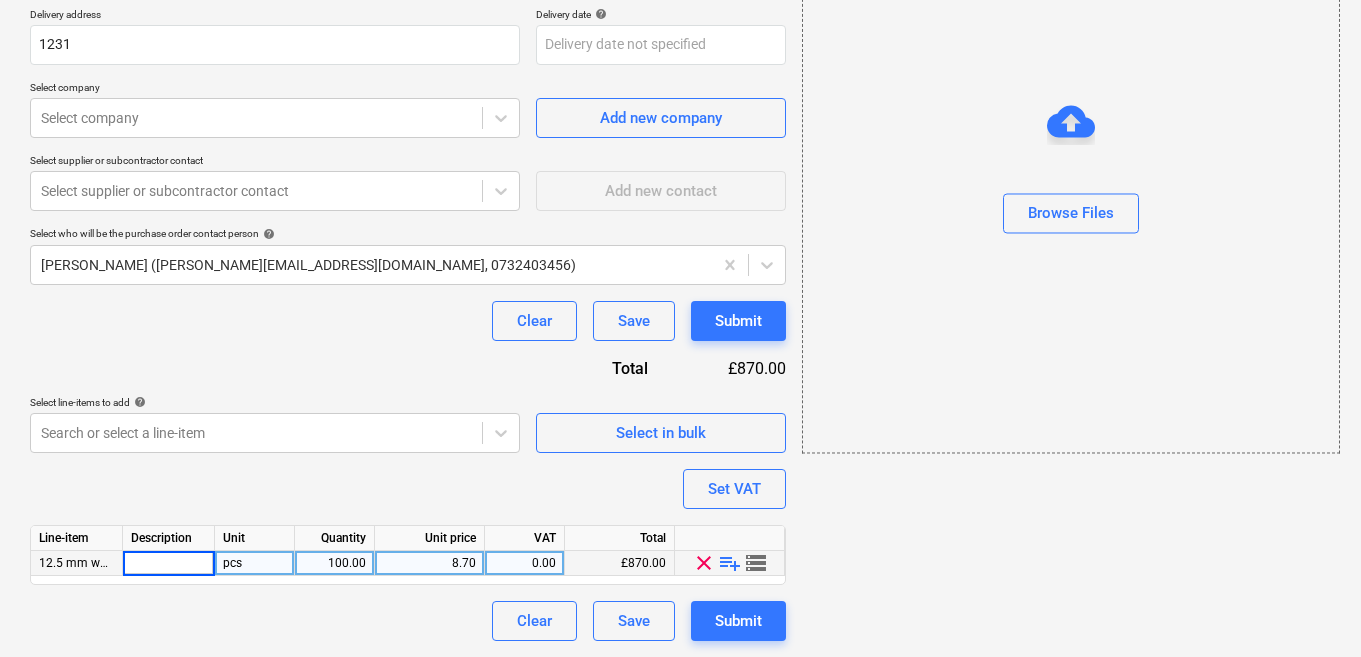 click at bounding box center (168, 563) 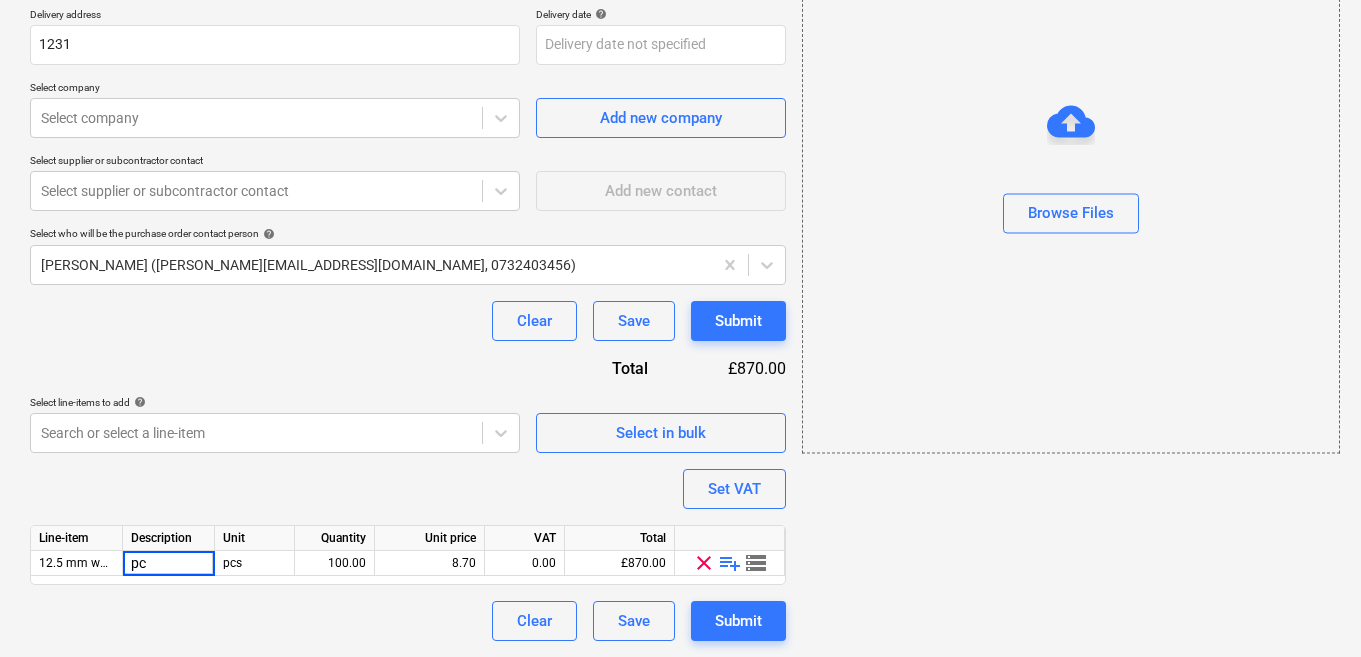 type on "pcs" 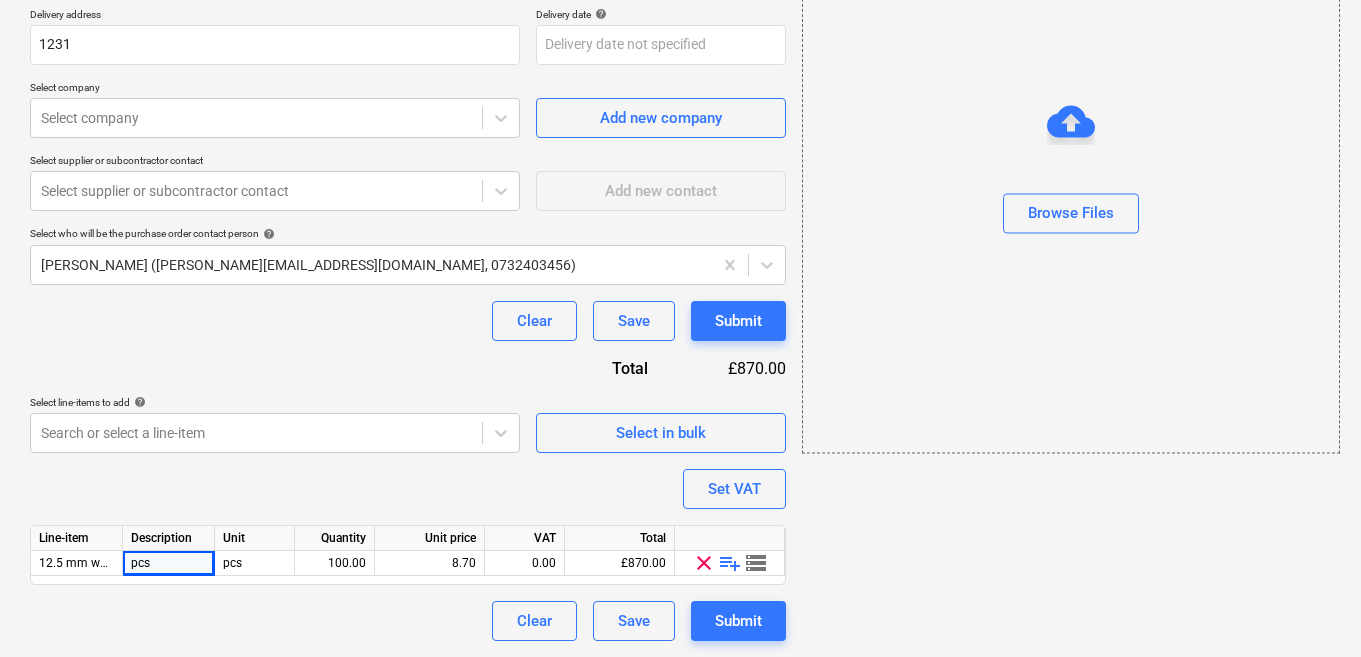 click on "Purchase order name help Purchase order Purchase order reference number help dfddf-PO-002 Description Delivery address 1231 Delivery date help Press the down arrow key to interact with the calendar and
select a date. Press the question mark key to get the keyboard shortcuts for changing dates. Select company Select company Add new company Select supplier or subcontractor contact Select supplier or subcontractor contact Add new contact Select who will be the purchase order contact person help [PERSON_NAME] ([PERSON_NAME][EMAIL_ADDRESS][DOMAIN_NAME], 0732403456) Clear Save Submit Total £870.00 Select line-items to add help Search or select a line-item Select in bulk Set VAT Line-item Description Unit Quantity Unit price VAT Total  12.5 mm wallboard pcs pcs 100.00 8.70 0.00 £870.00 clear playlist_add storage Clear Save Submit" at bounding box center (408, 219) 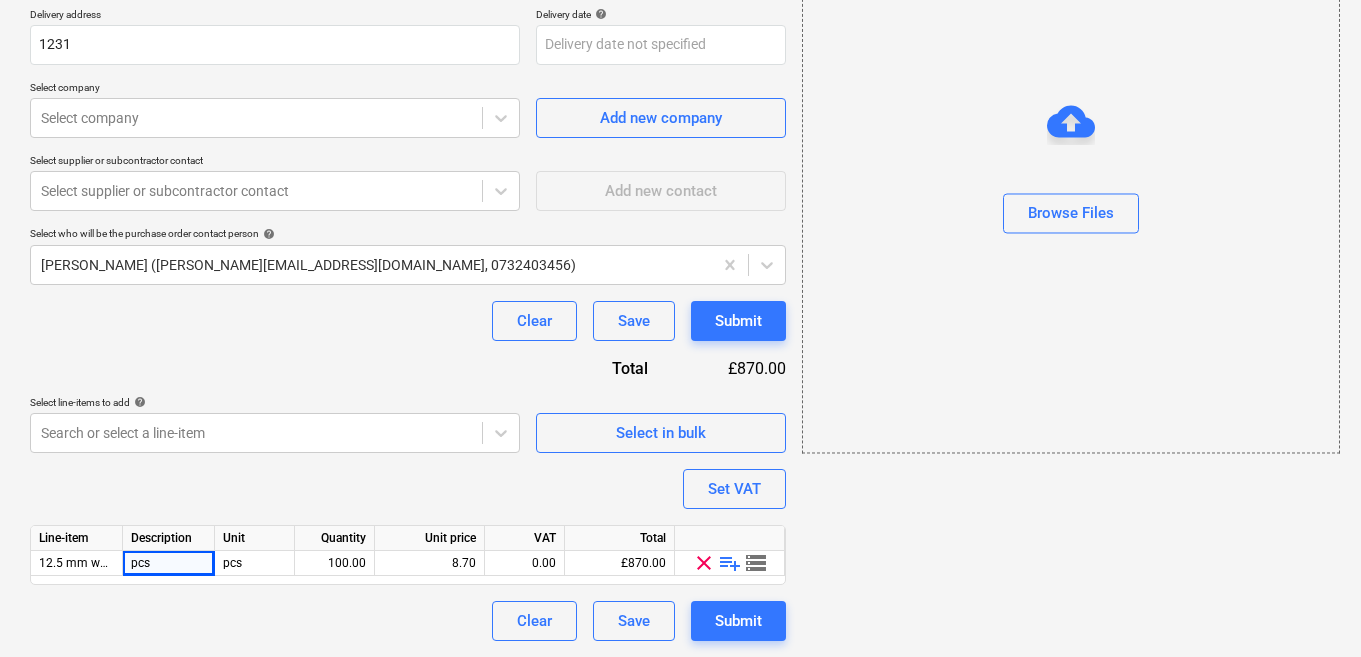 type on "x" 